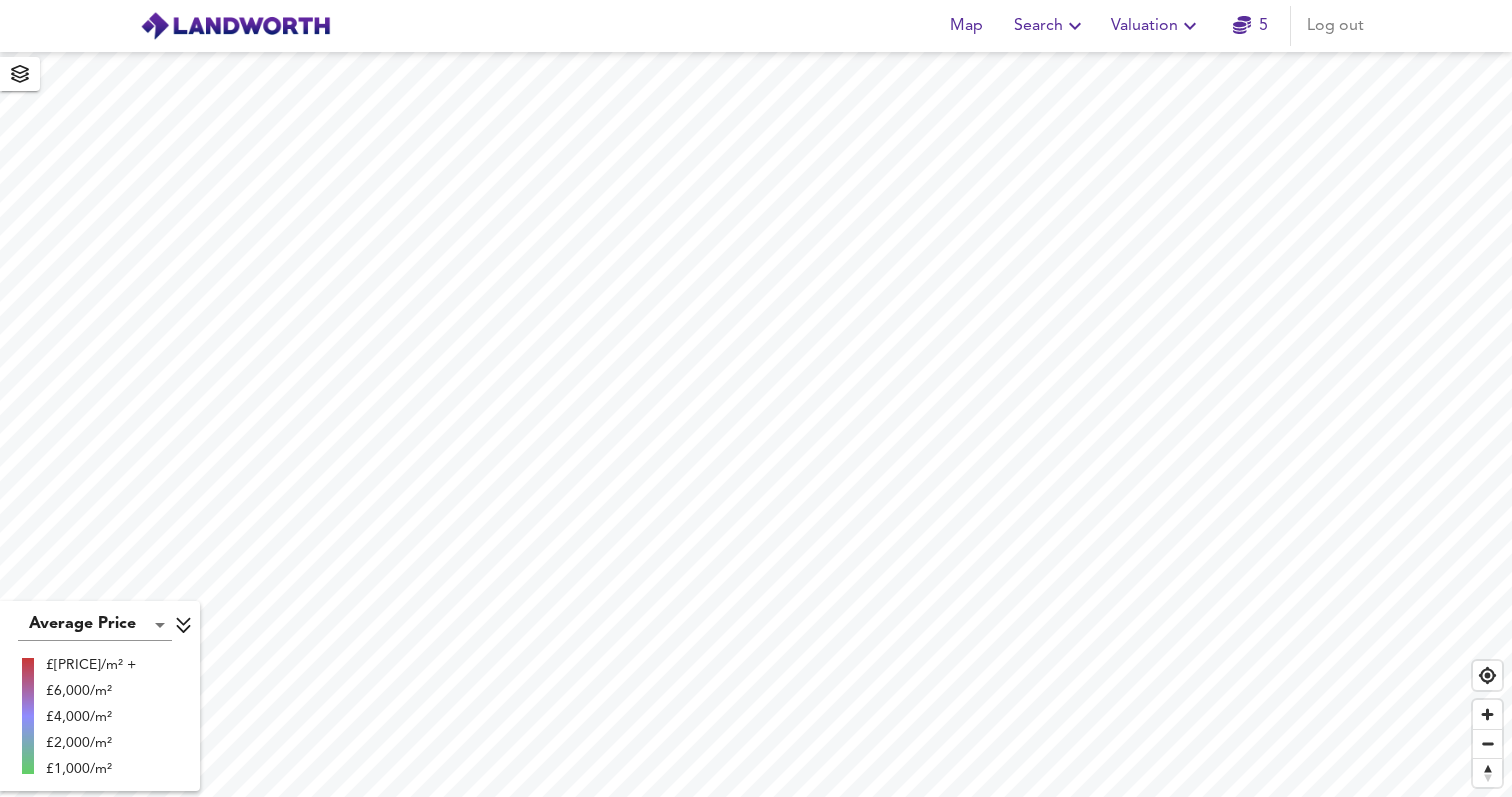 scroll, scrollTop: 0, scrollLeft: 0, axis: both 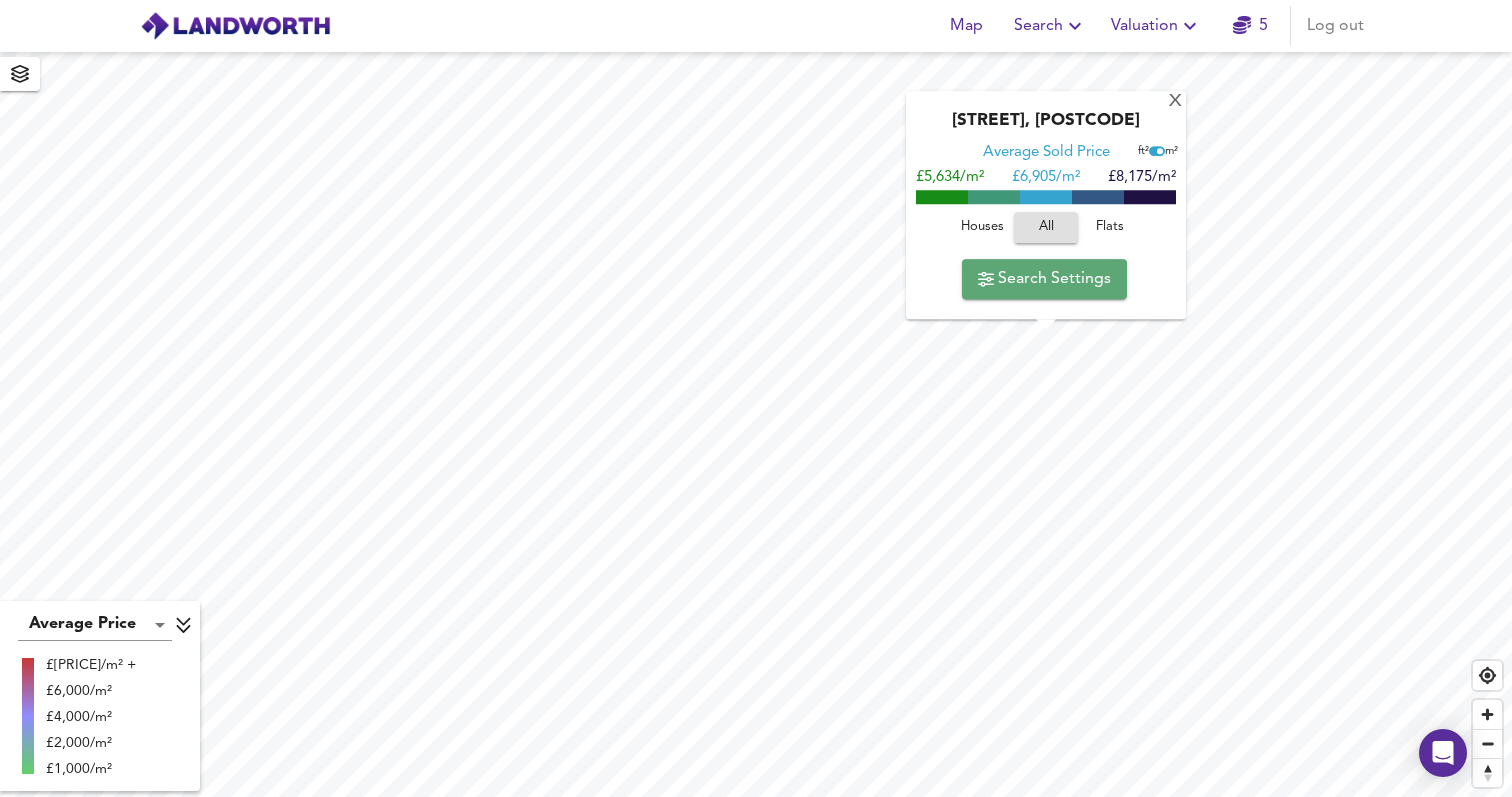 click on "Search Settings" at bounding box center [1044, 279] 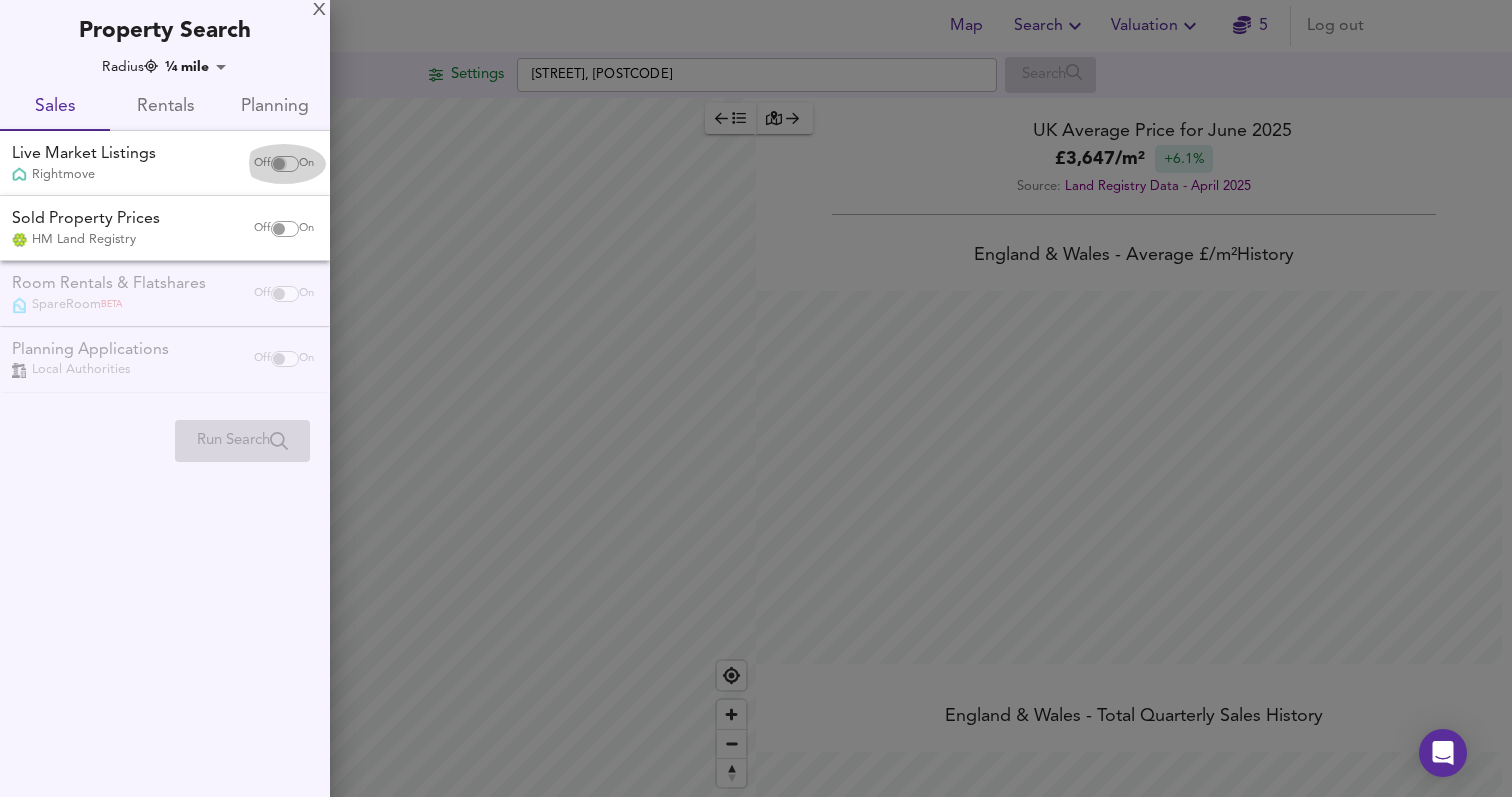 click at bounding box center (279, 164) 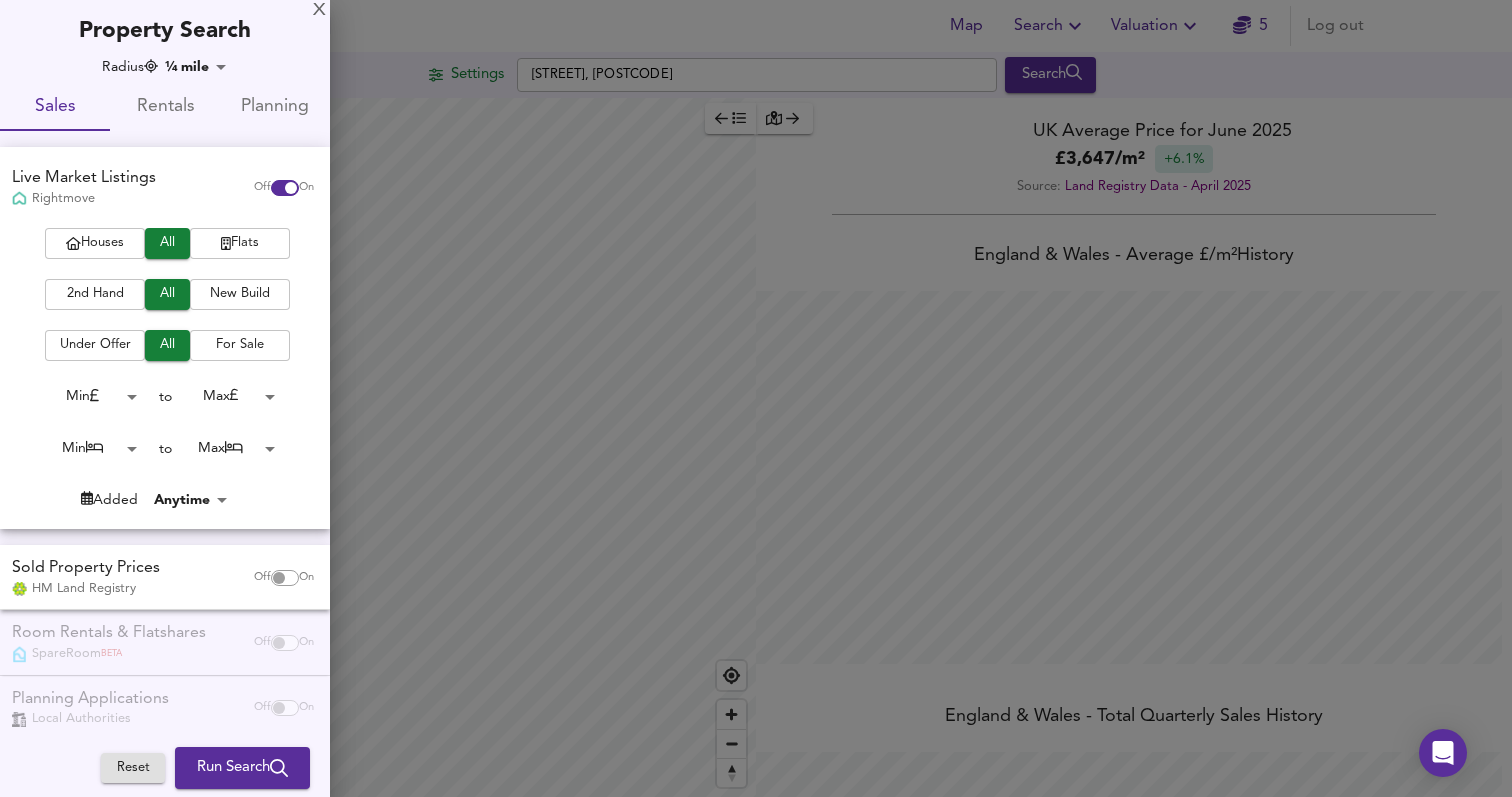 scroll, scrollTop: 999203, scrollLeft: 998488, axis: both 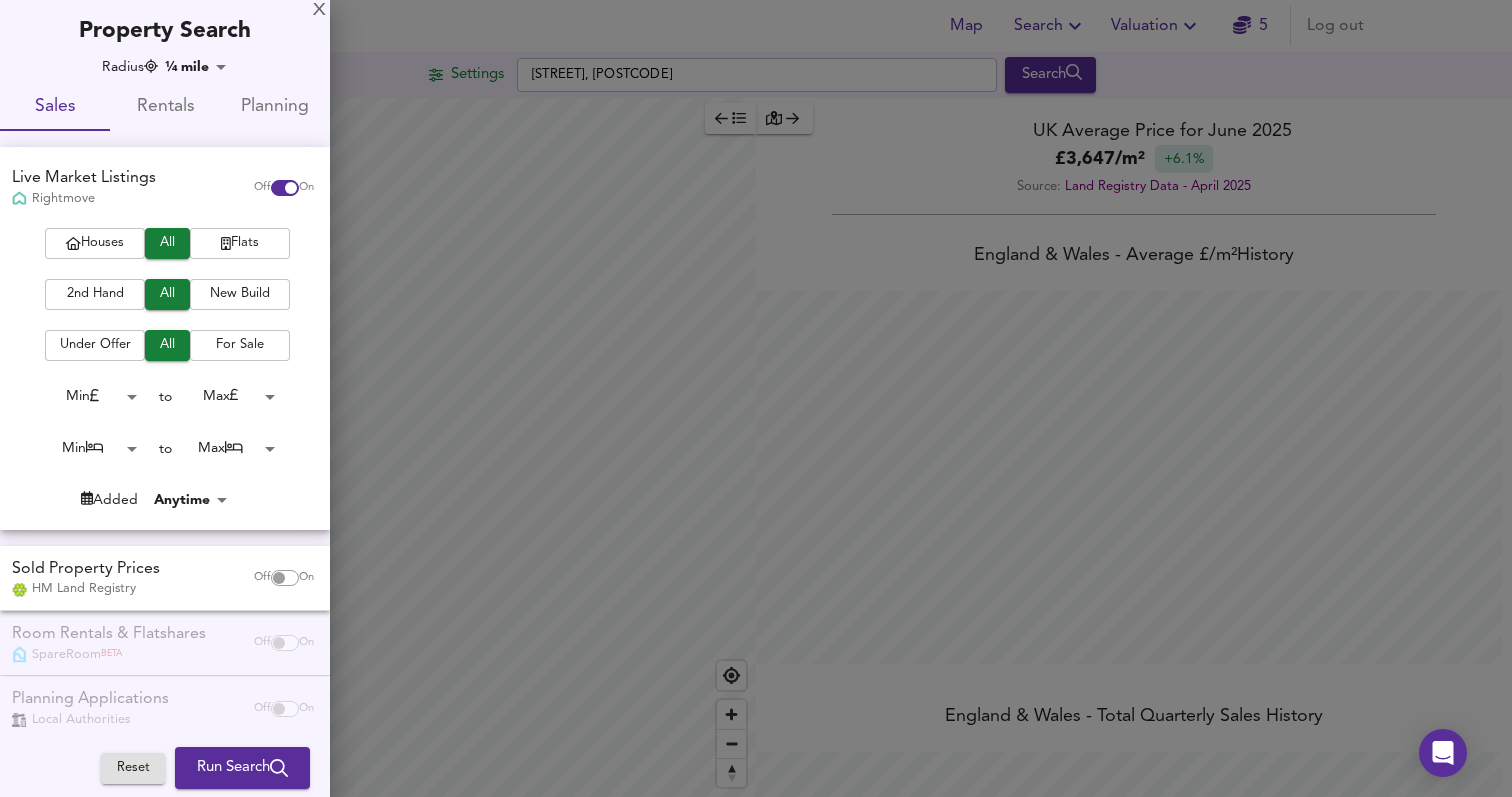 click at bounding box center [279, 578] 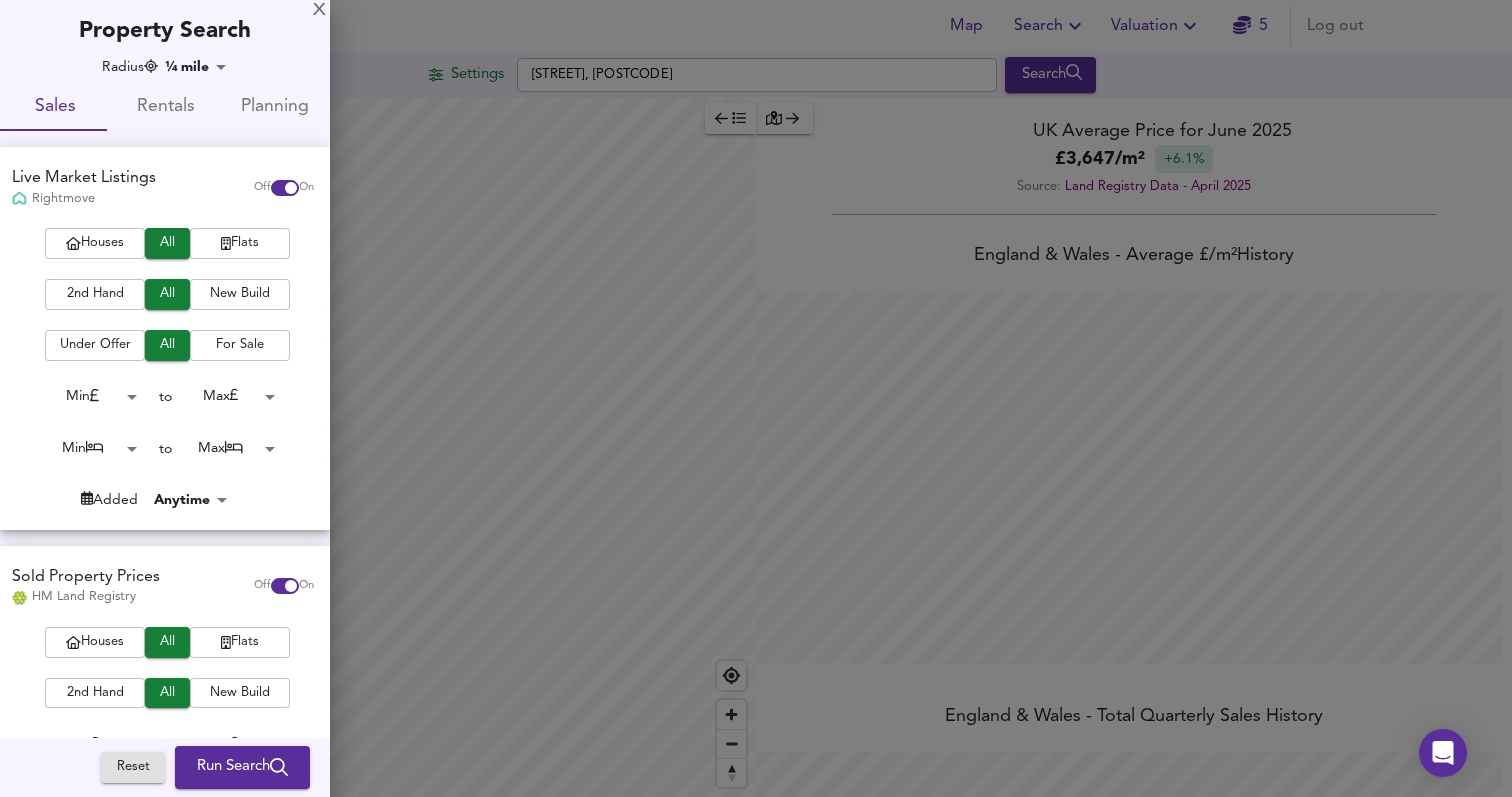click on "Run Search" at bounding box center (242, 768) 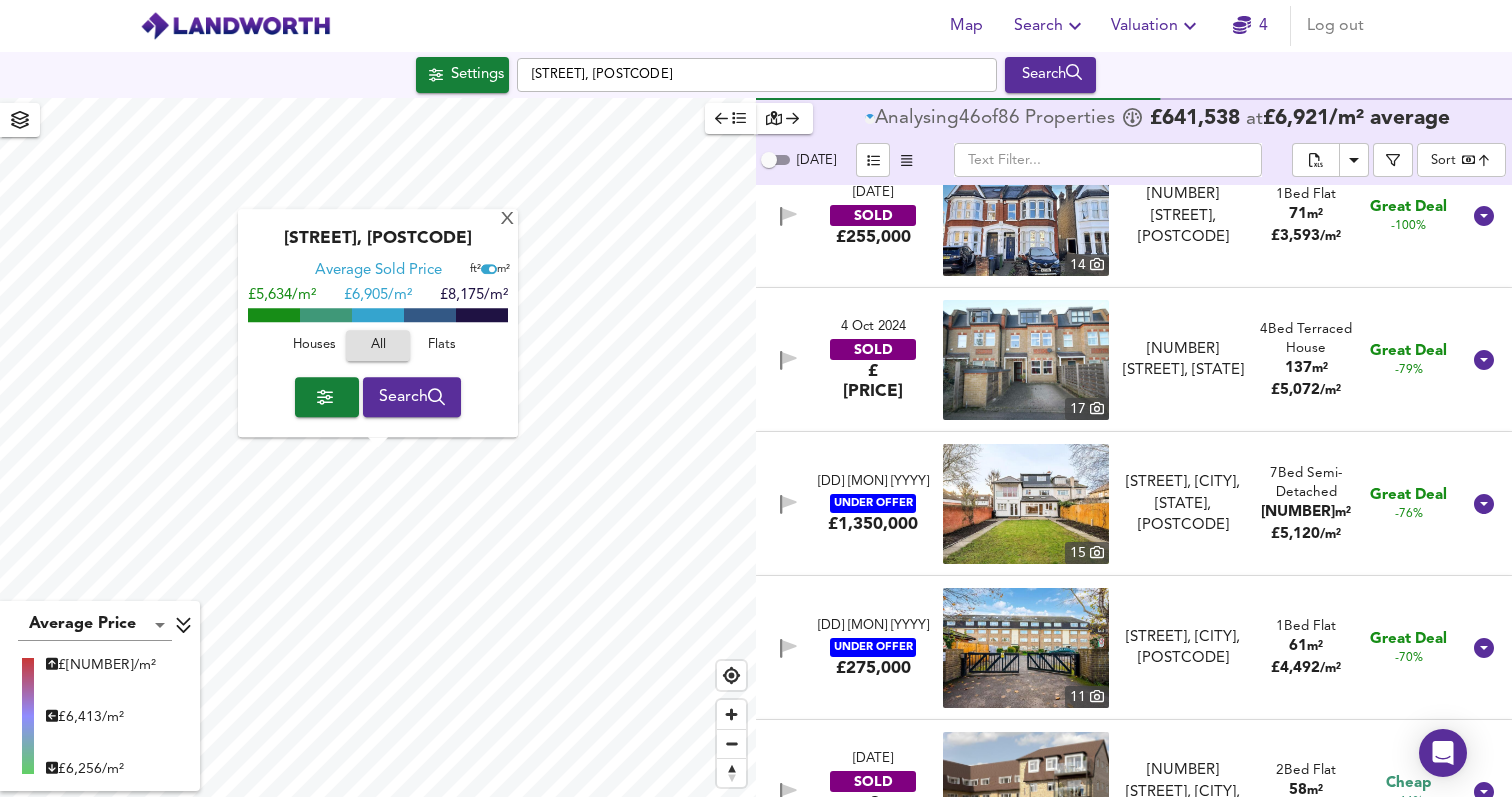 scroll, scrollTop: 0, scrollLeft: 0, axis: both 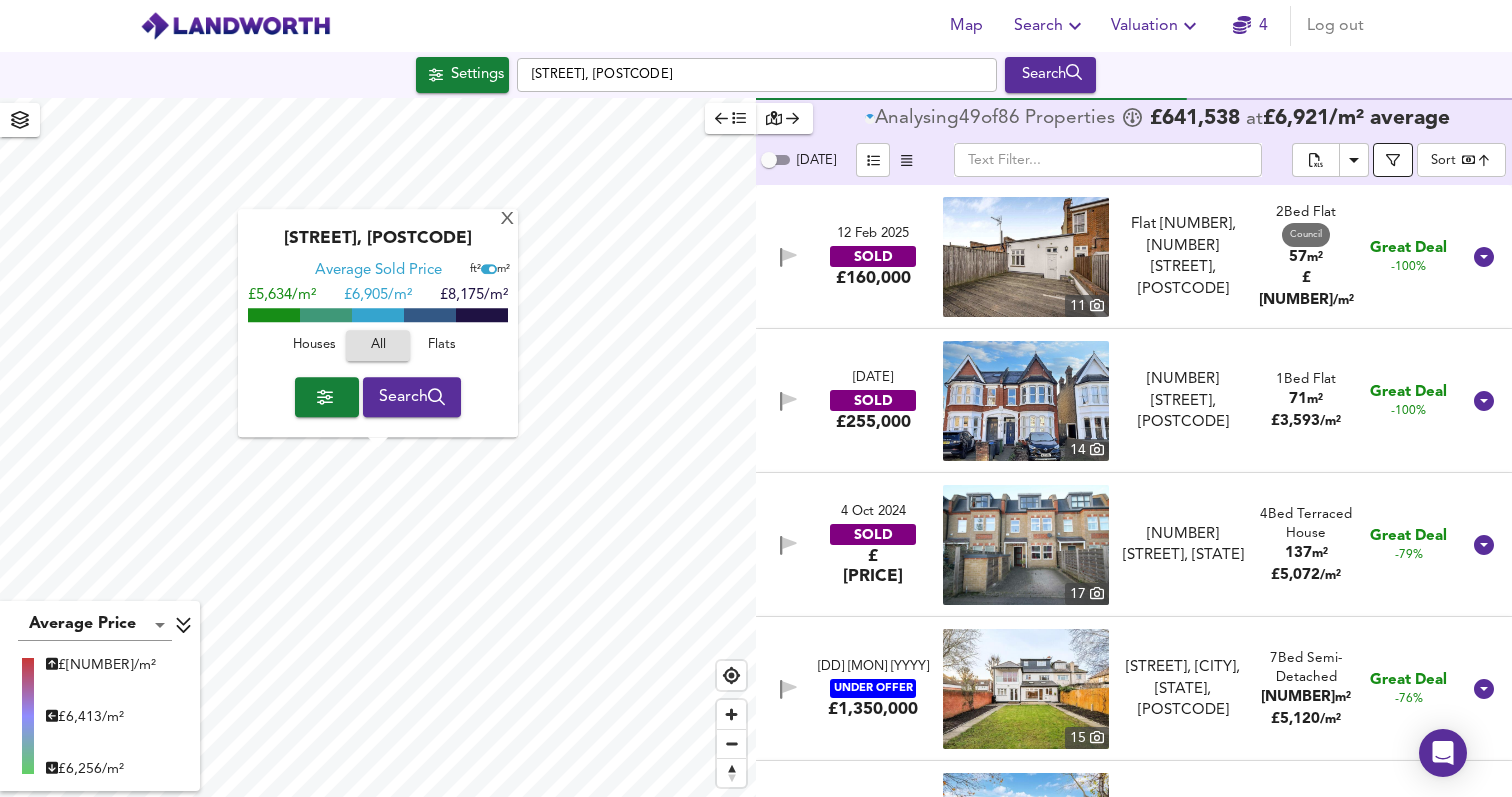 click at bounding box center [1393, 160] 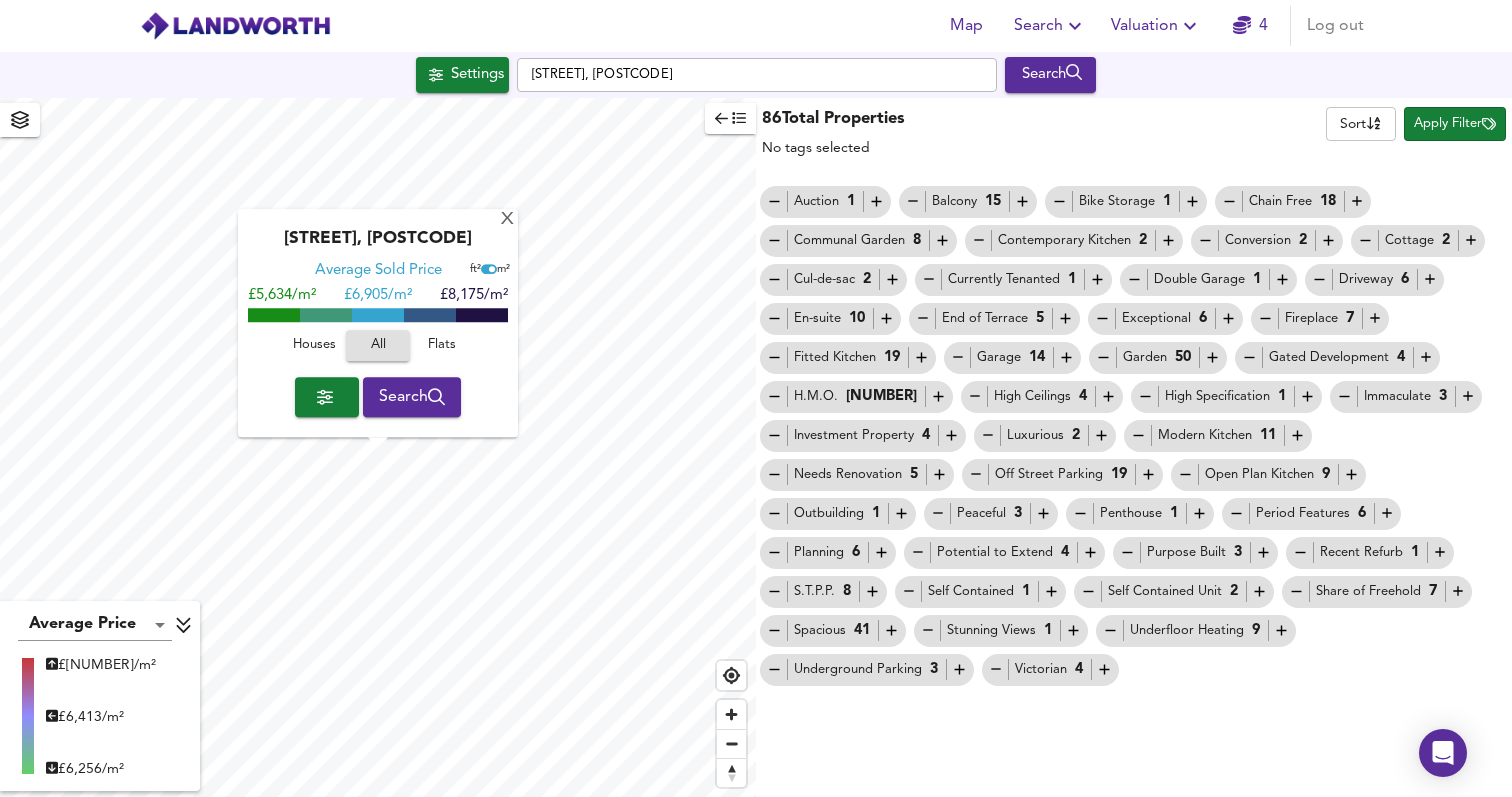 click on "Apply Filter" at bounding box center [1455, 124] 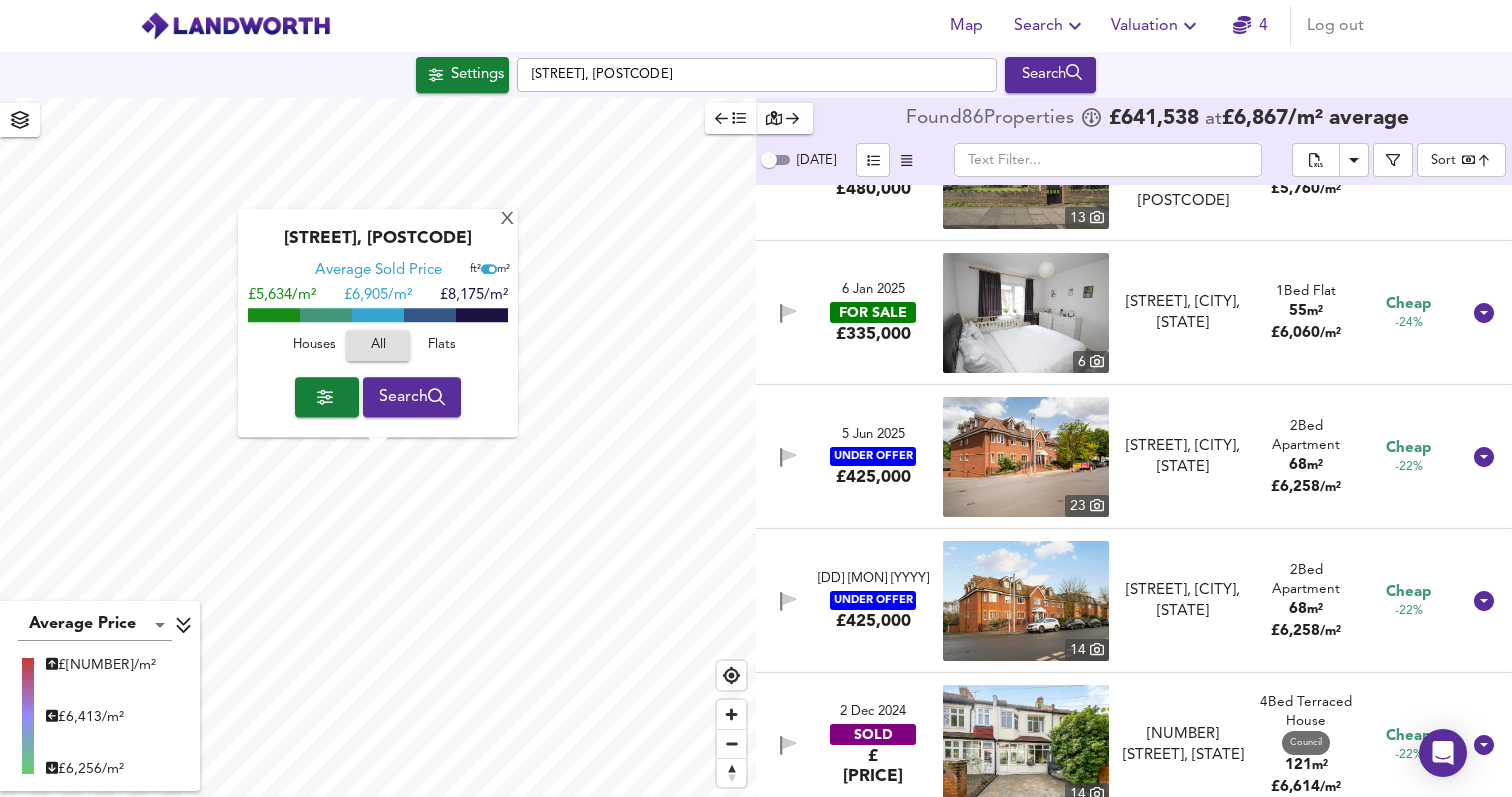 scroll, scrollTop: 2385, scrollLeft: 0, axis: vertical 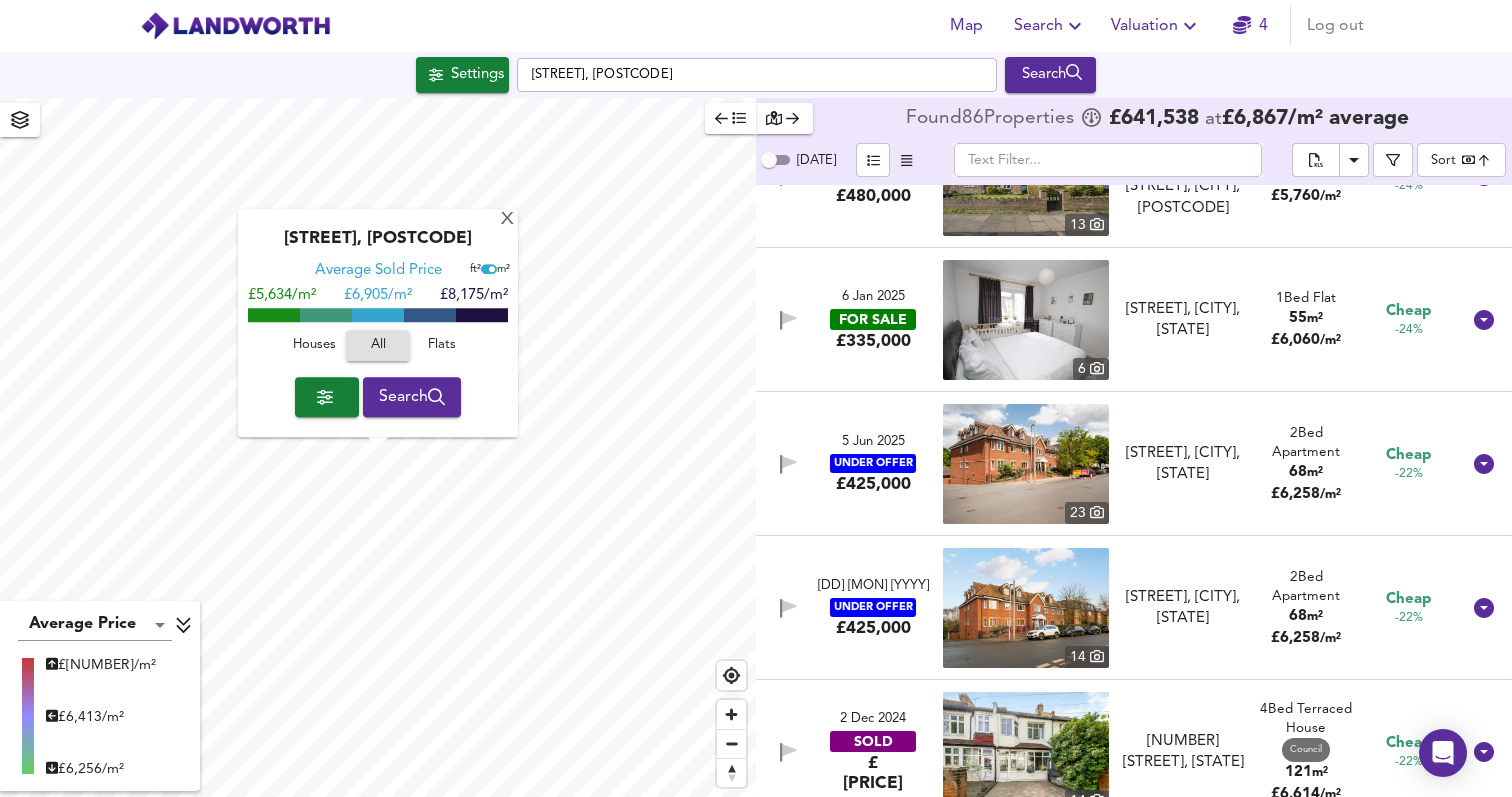 click on "[DD] [MON] [YYYY] FOR SALE £[PRICE]   [NUMBER]     [STREET], [CITY], [STATE] [STREET], [CITY], [STATE] [NUMBER]  Bed   Flat [NUMBER] m² £ [NUMBER] / m²   Cheap -24%" at bounding box center (1110, 320) 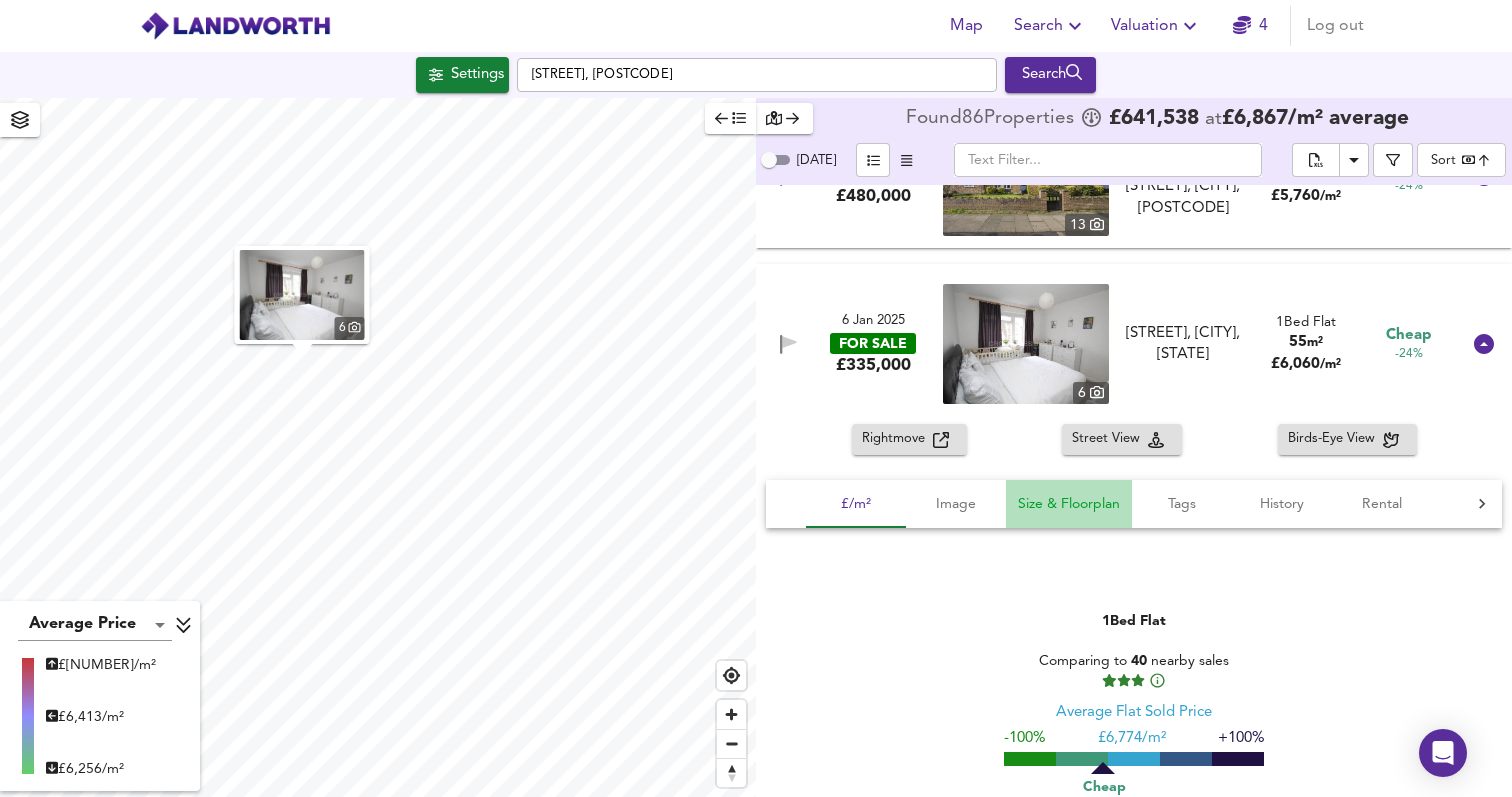 click on "Size & Floorplan" at bounding box center (856, 504) 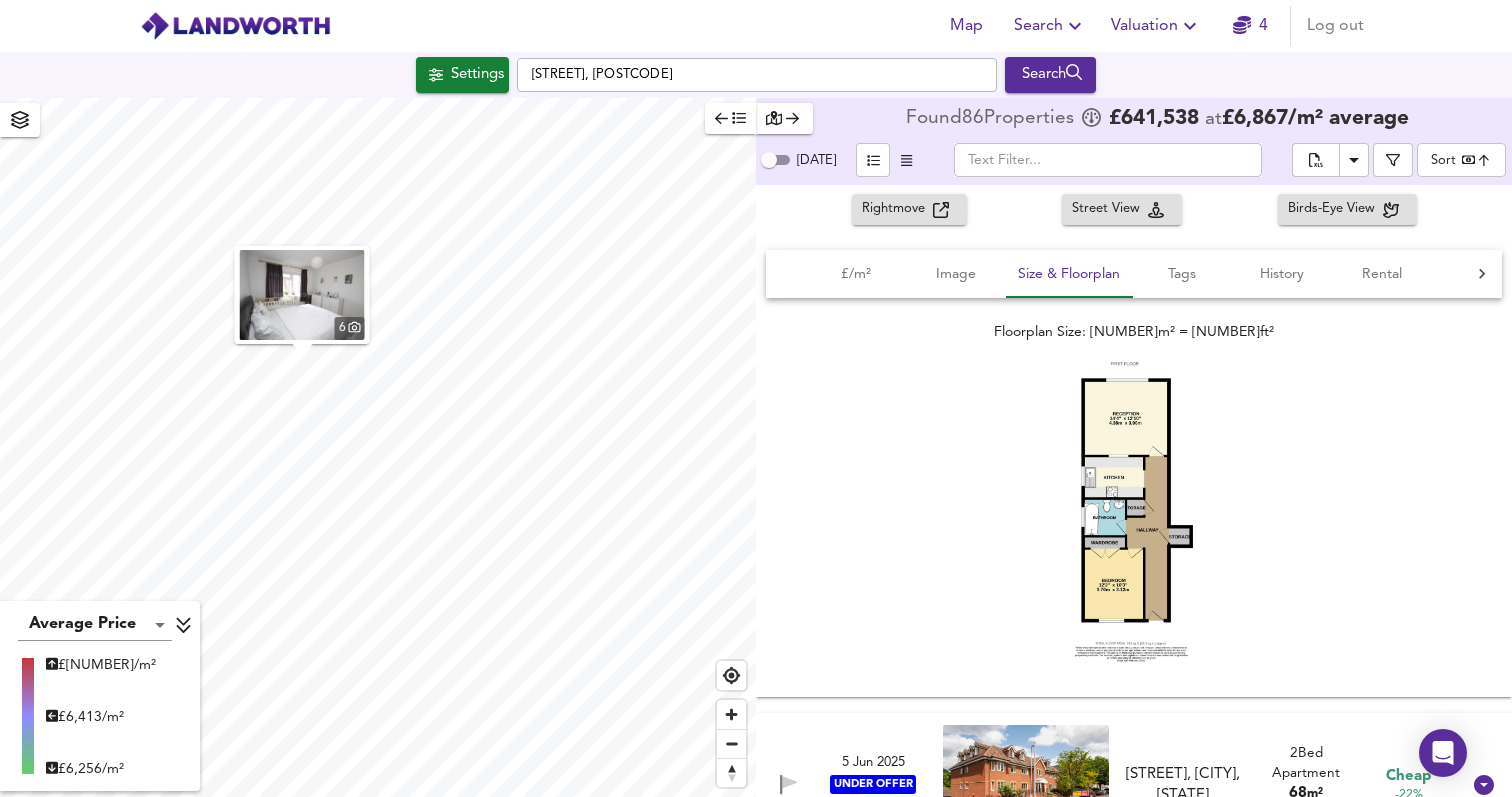 scroll, scrollTop: 2636, scrollLeft: 0, axis: vertical 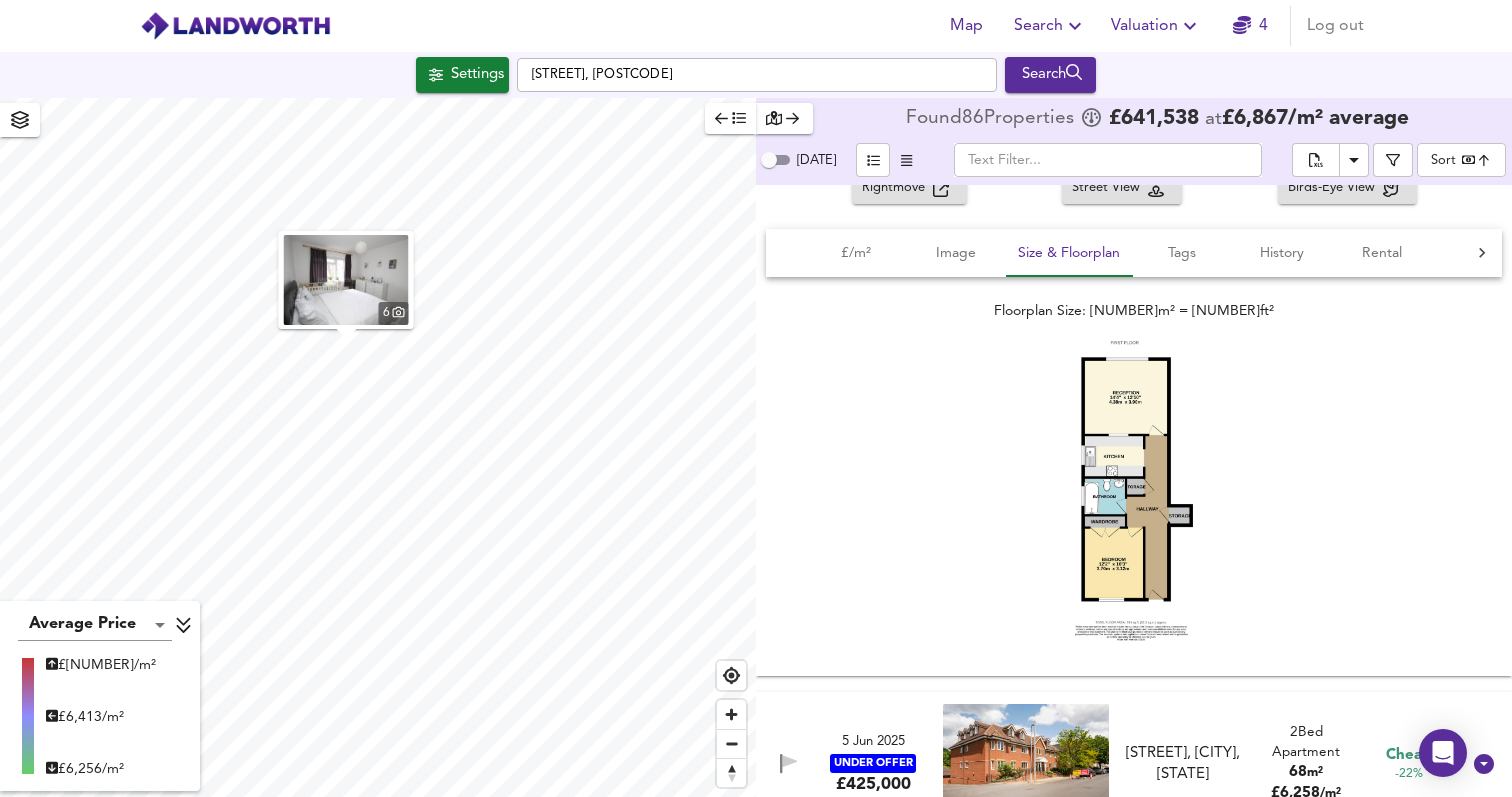 click on "Search" at bounding box center (1050, 26) 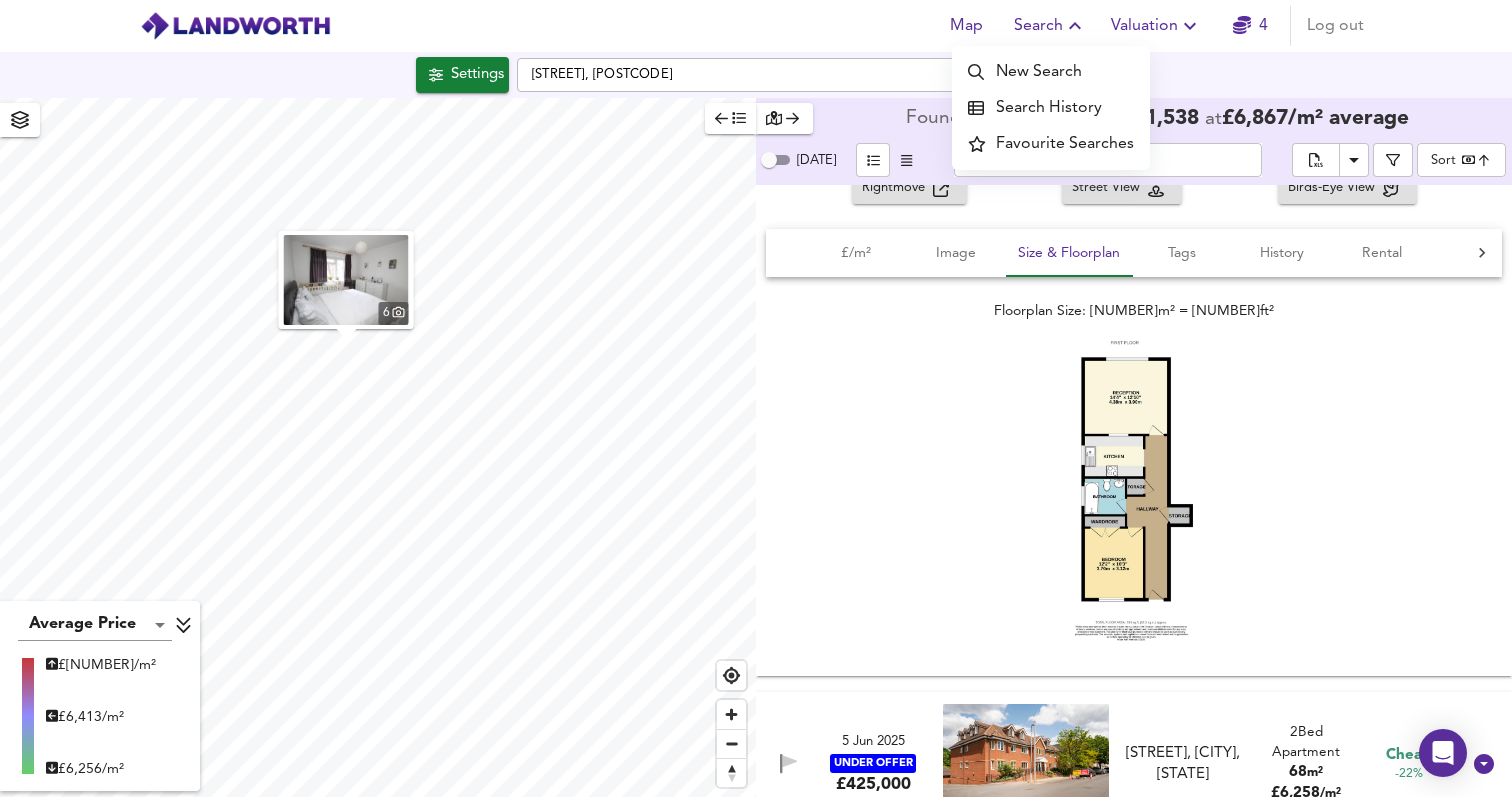 click on "Search History" at bounding box center [1051, 108] 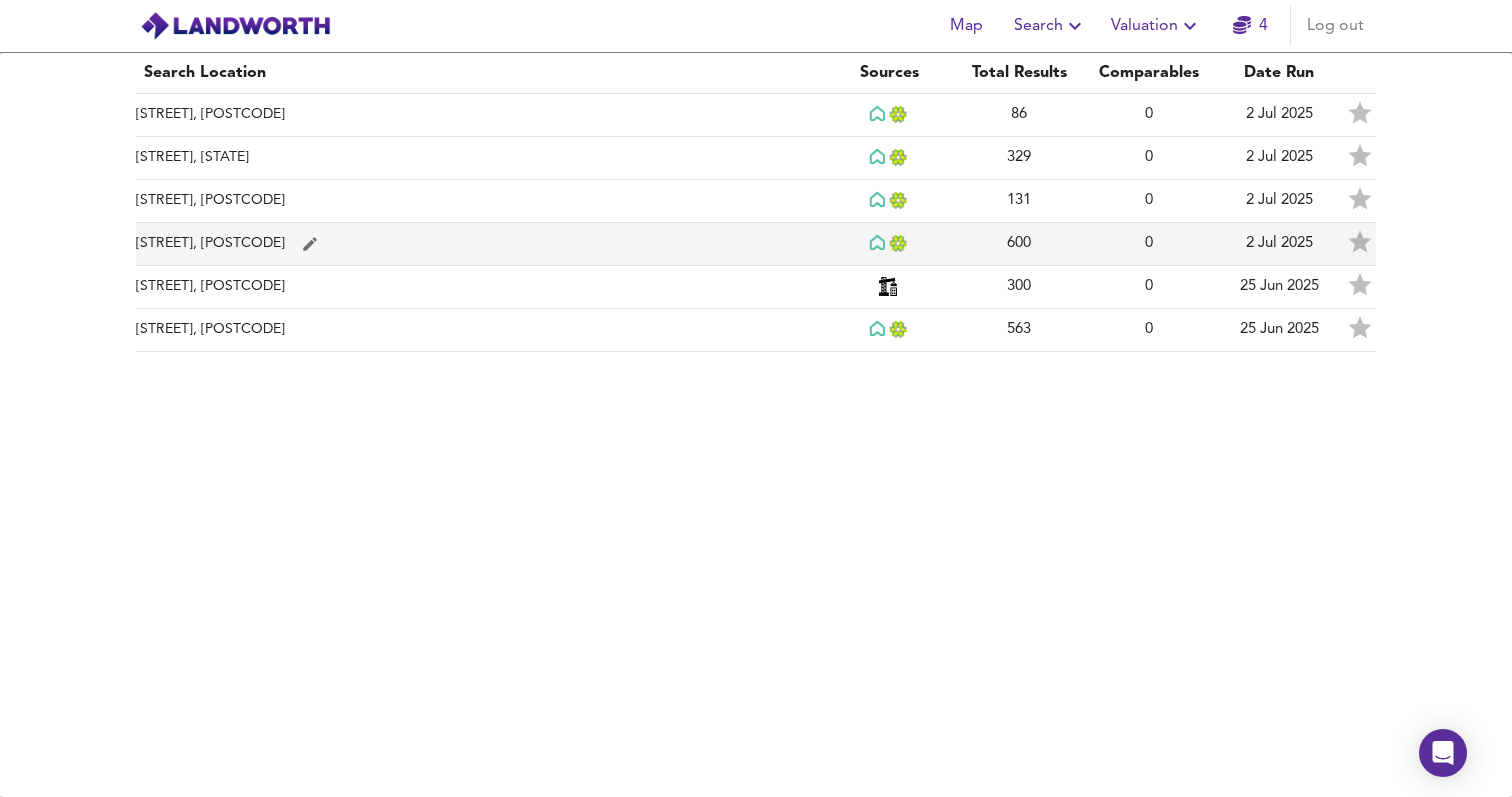 click on "[STREET], [POSTCODE]" at bounding box center [480, 115] 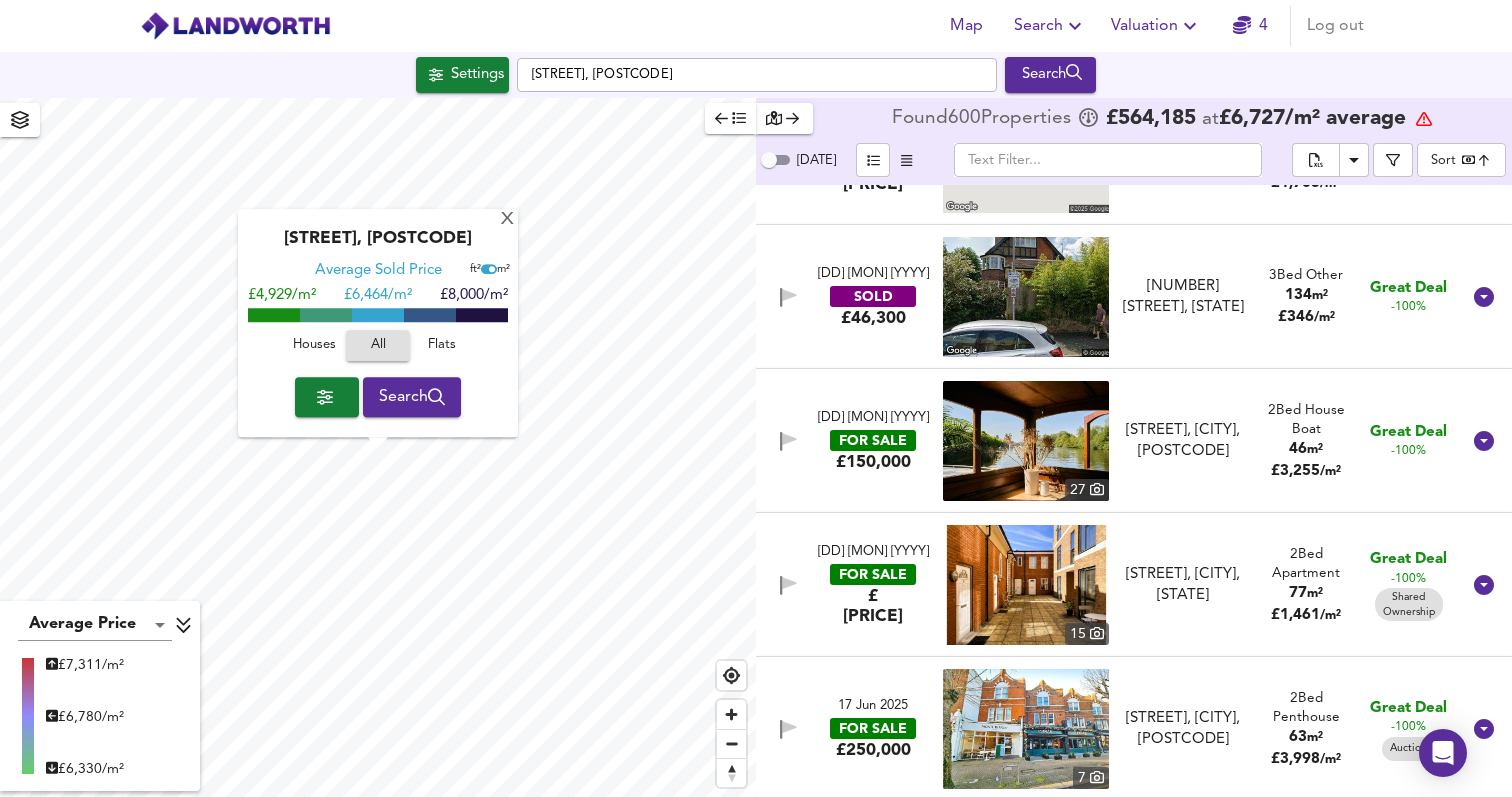scroll, scrollTop: 117, scrollLeft: 0, axis: vertical 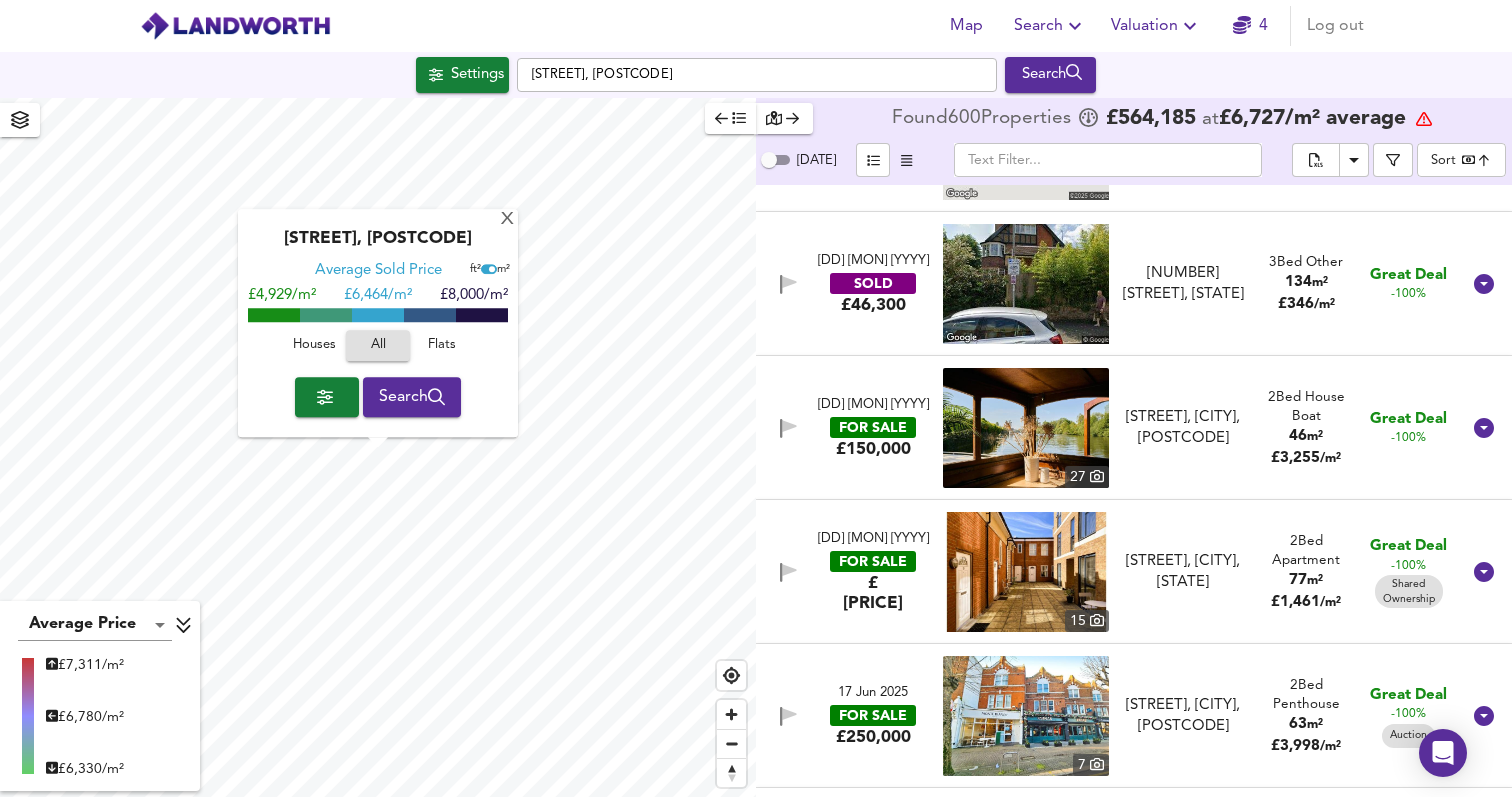 click on "FOR SALE" at bounding box center (873, 561) 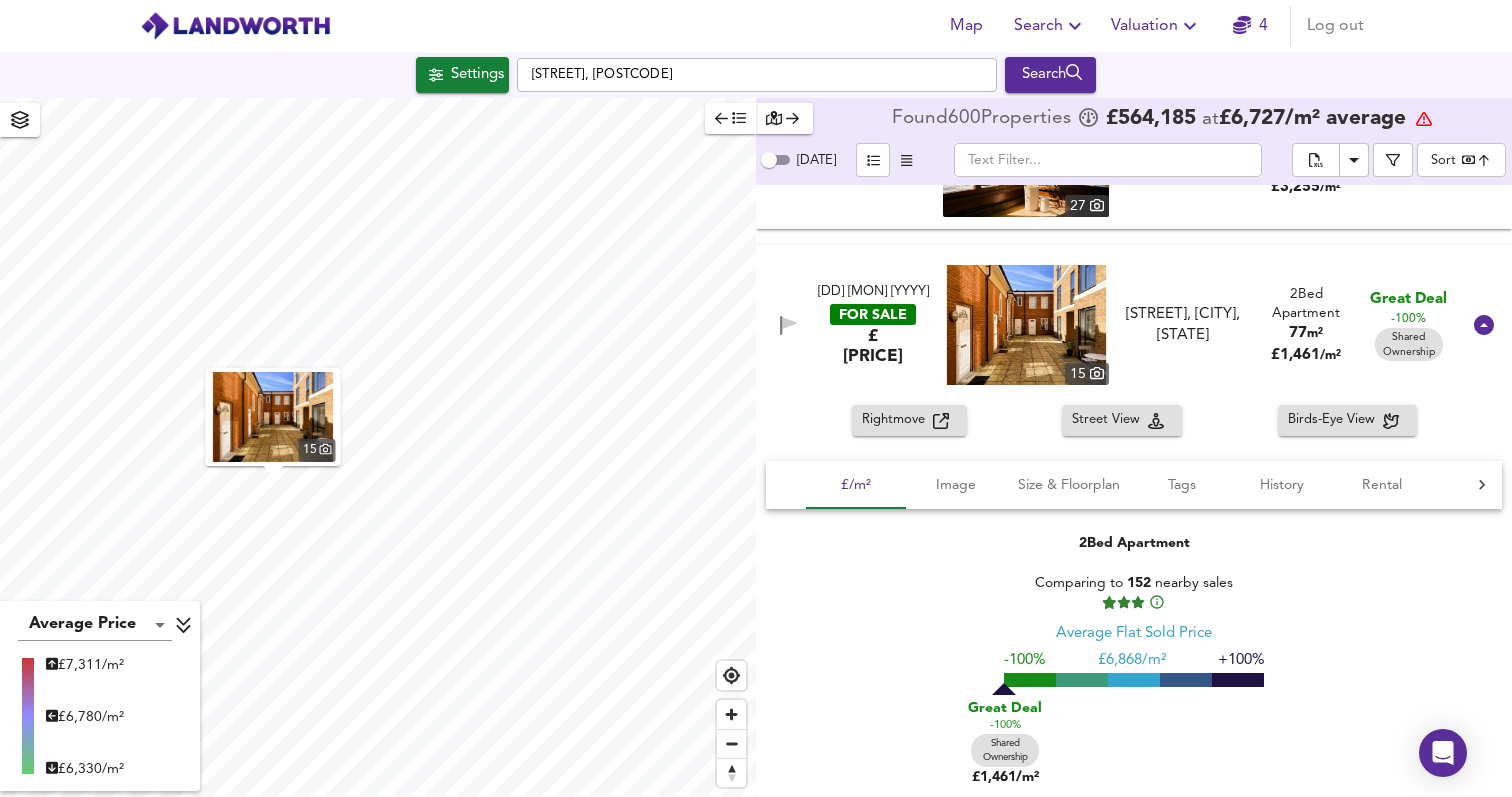 scroll, scrollTop: 443, scrollLeft: 0, axis: vertical 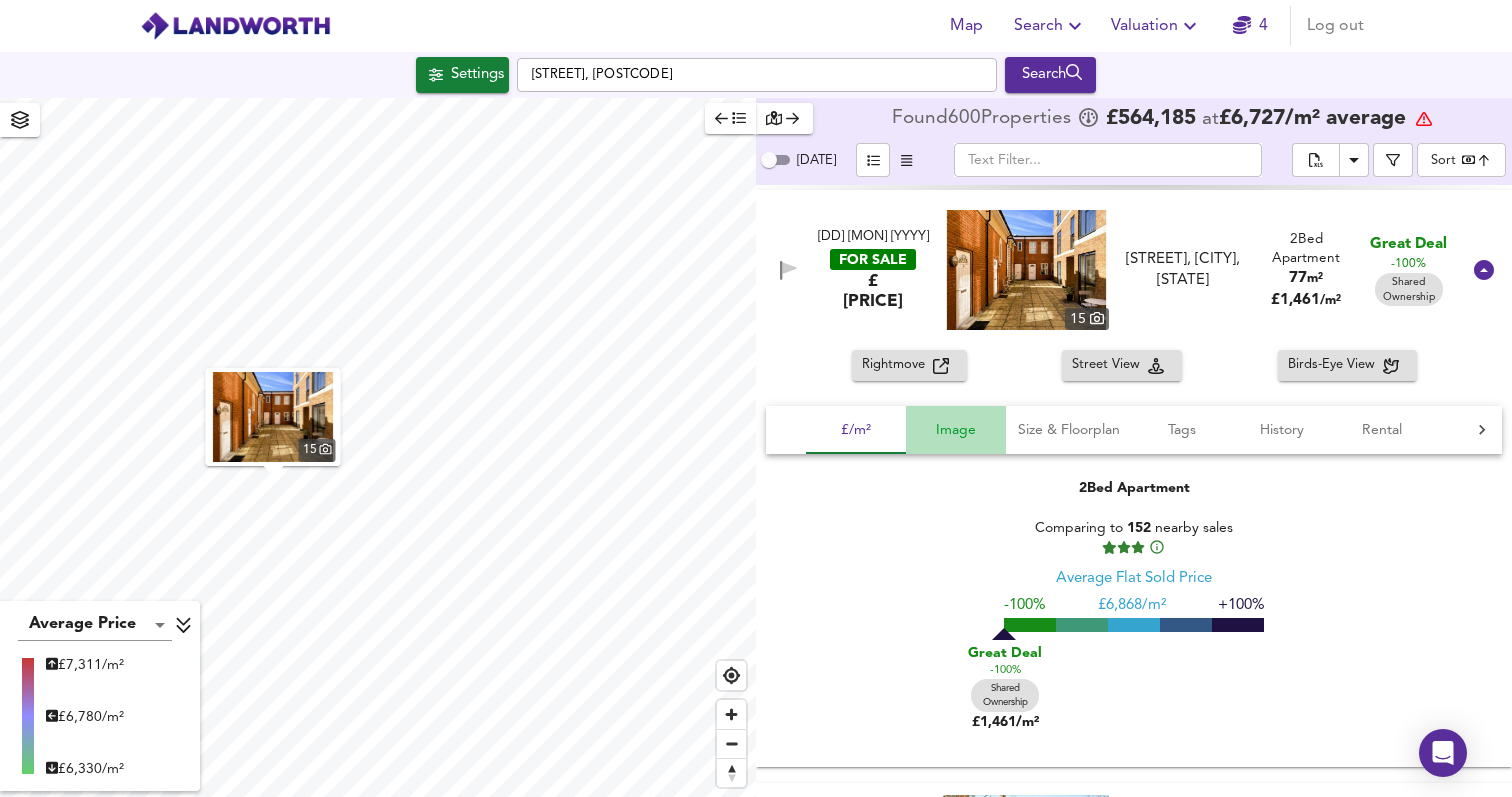 click on "Image" at bounding box center (856, 430) 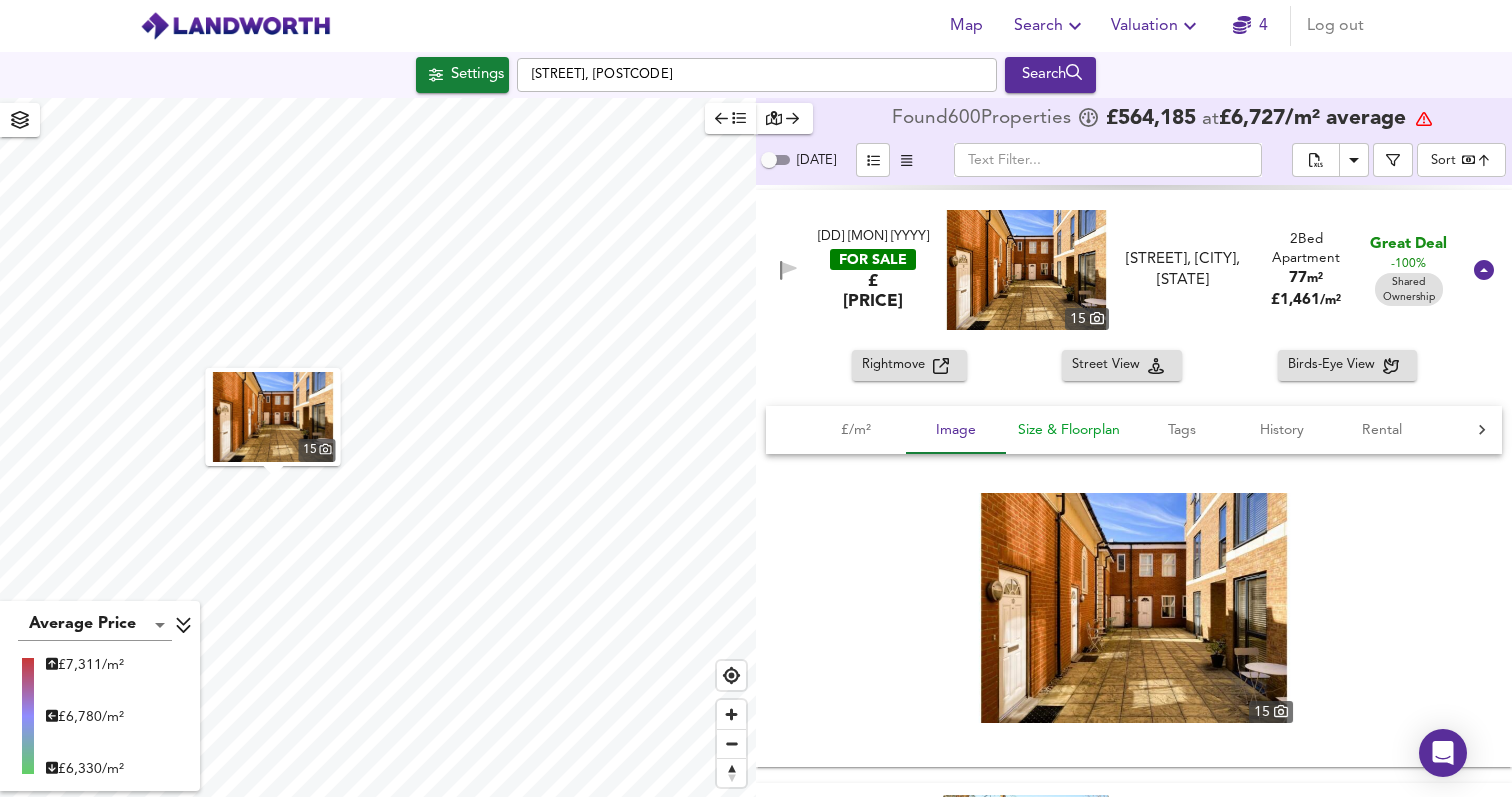 click on "Size & Floorplan" at bounding box center [856, 430] 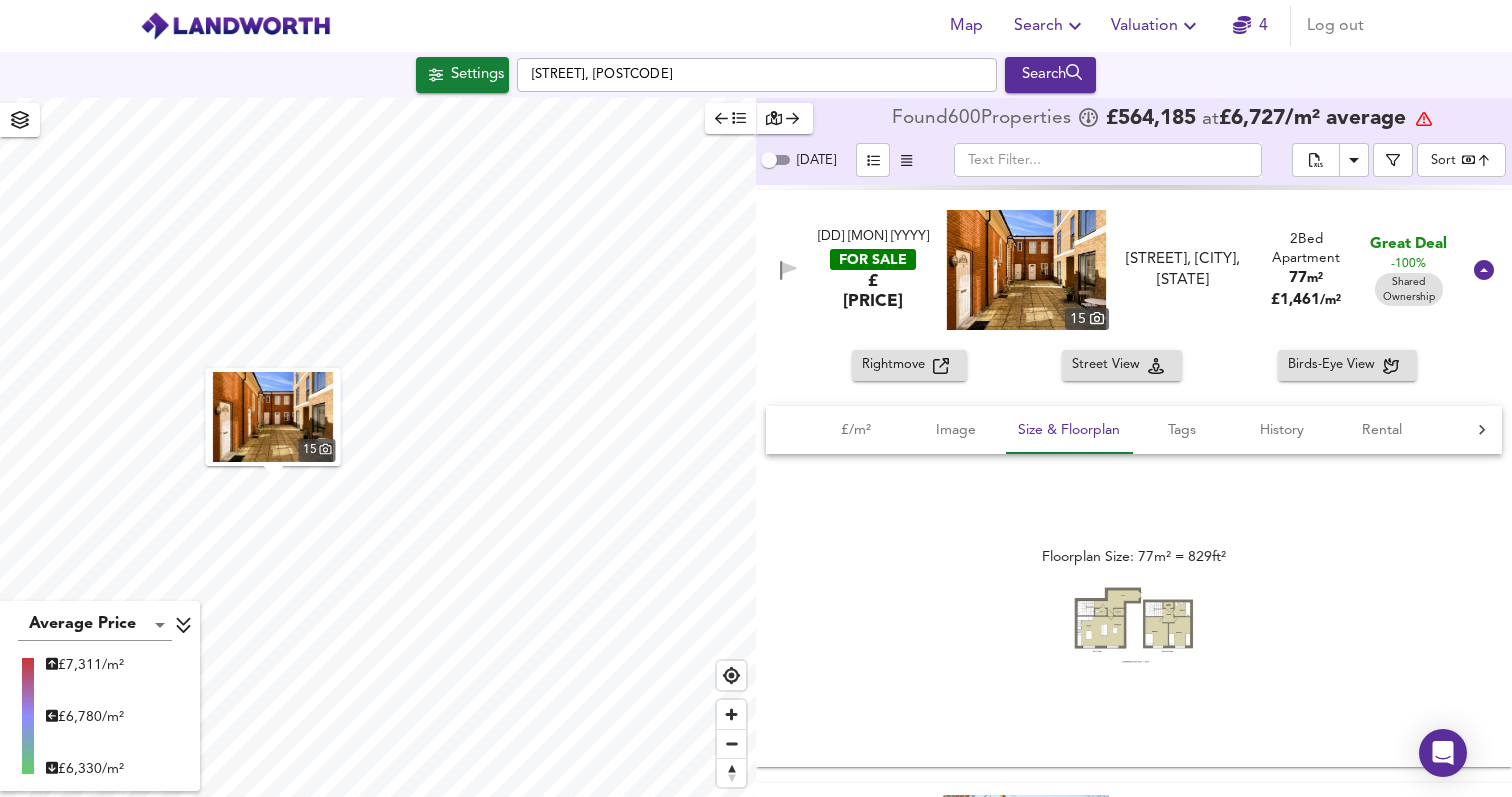 click at bounding box center (1134, 625) 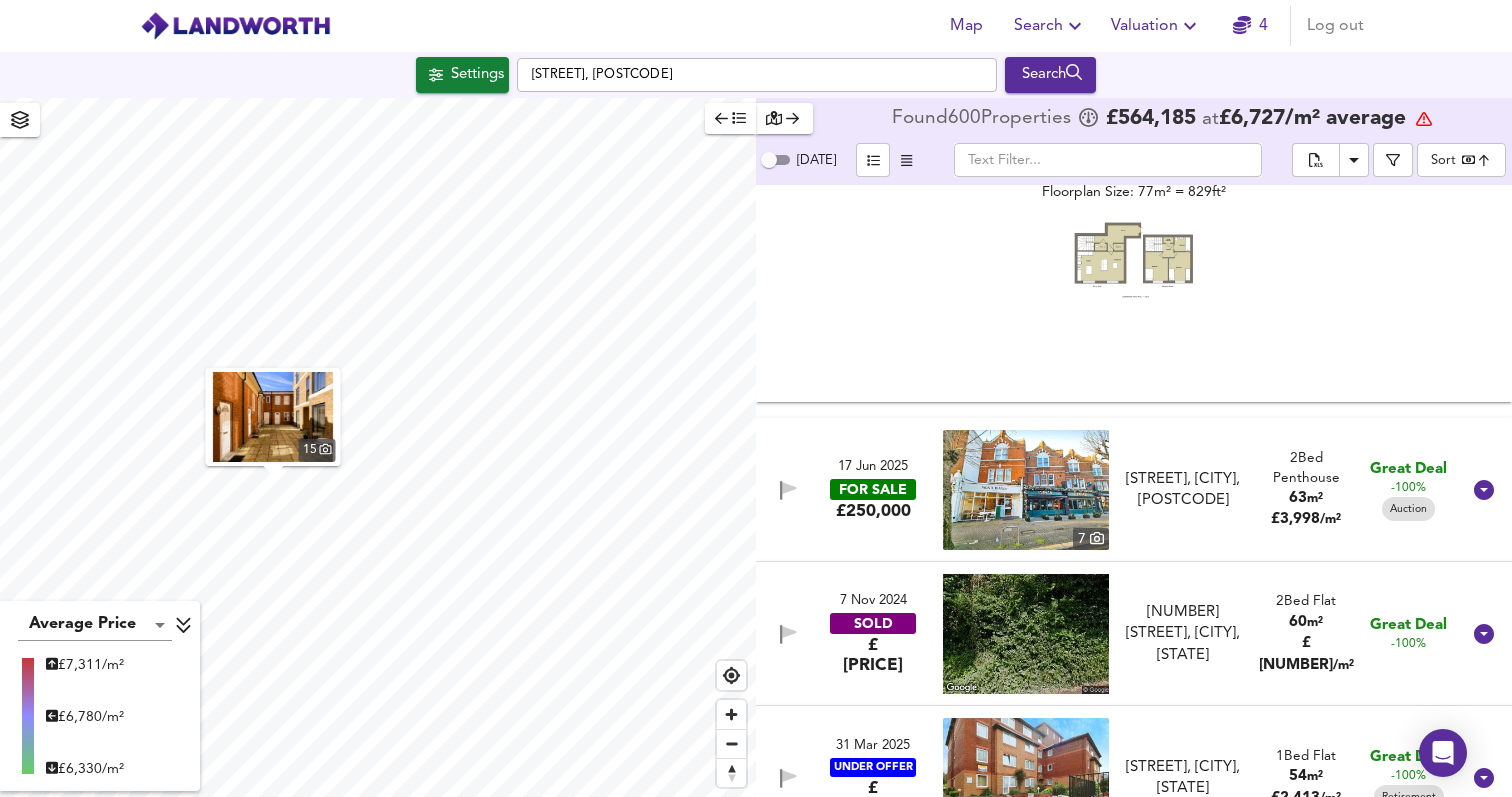 scroll, scrollTop: 939, scrollLeft: 0, axis: vertical 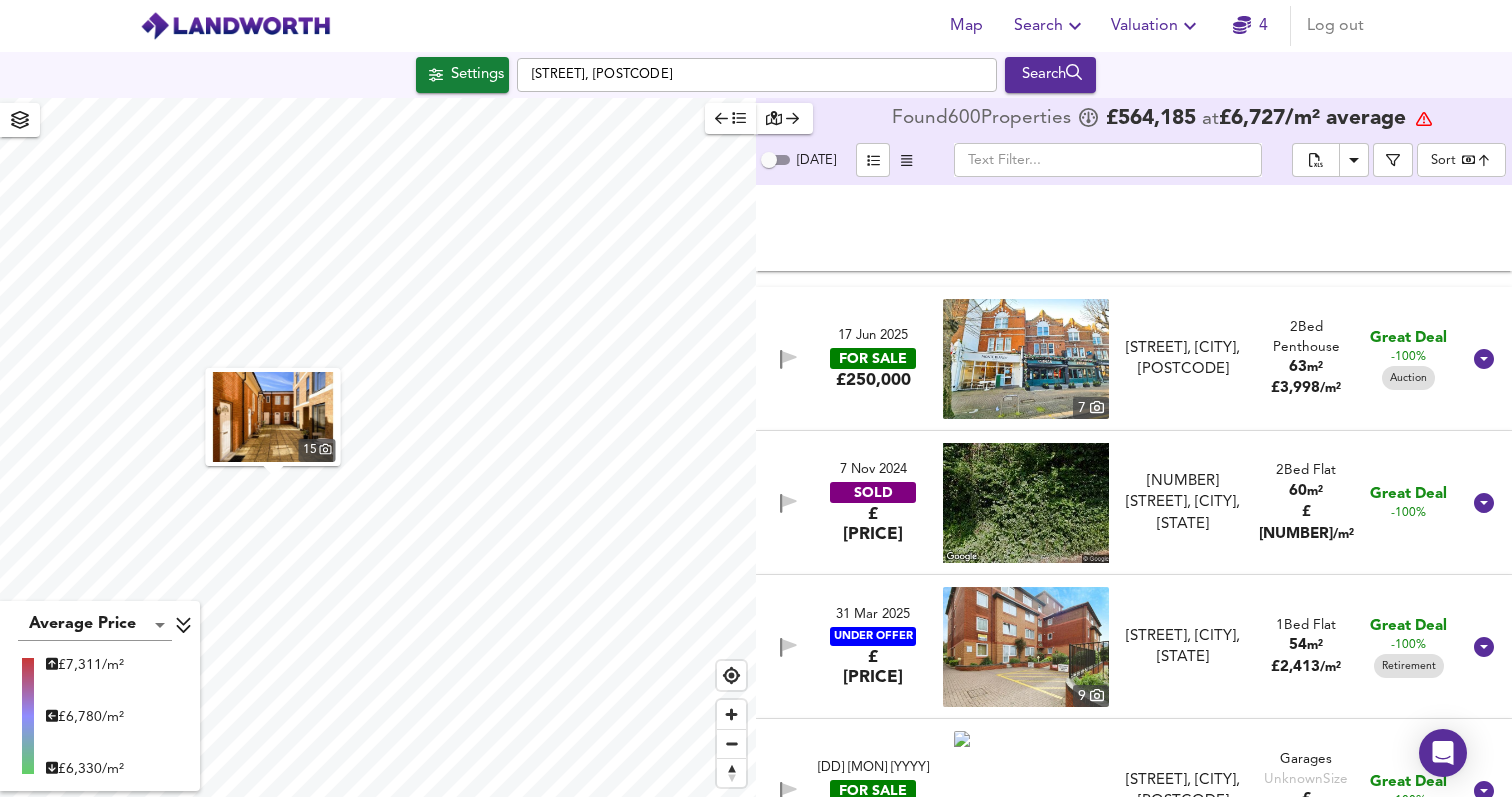 click on "[NUMBER] [STREET], [CITY], [POSTCODE] [STREET], [CITY], [POSTCODE]" at bounding box center (1110, 359) 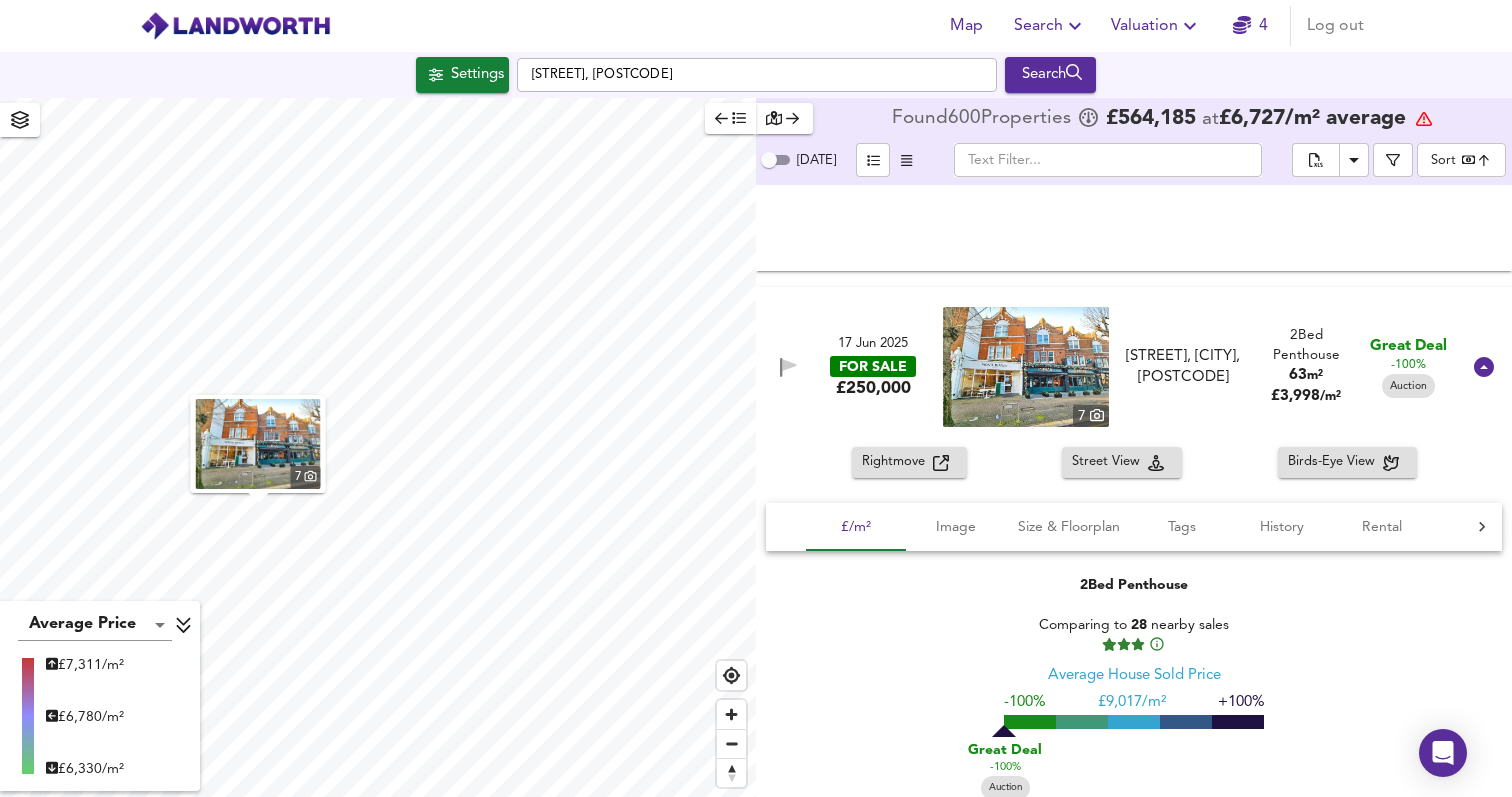 click on "Rightmove" at bounding box center (897, 462) 